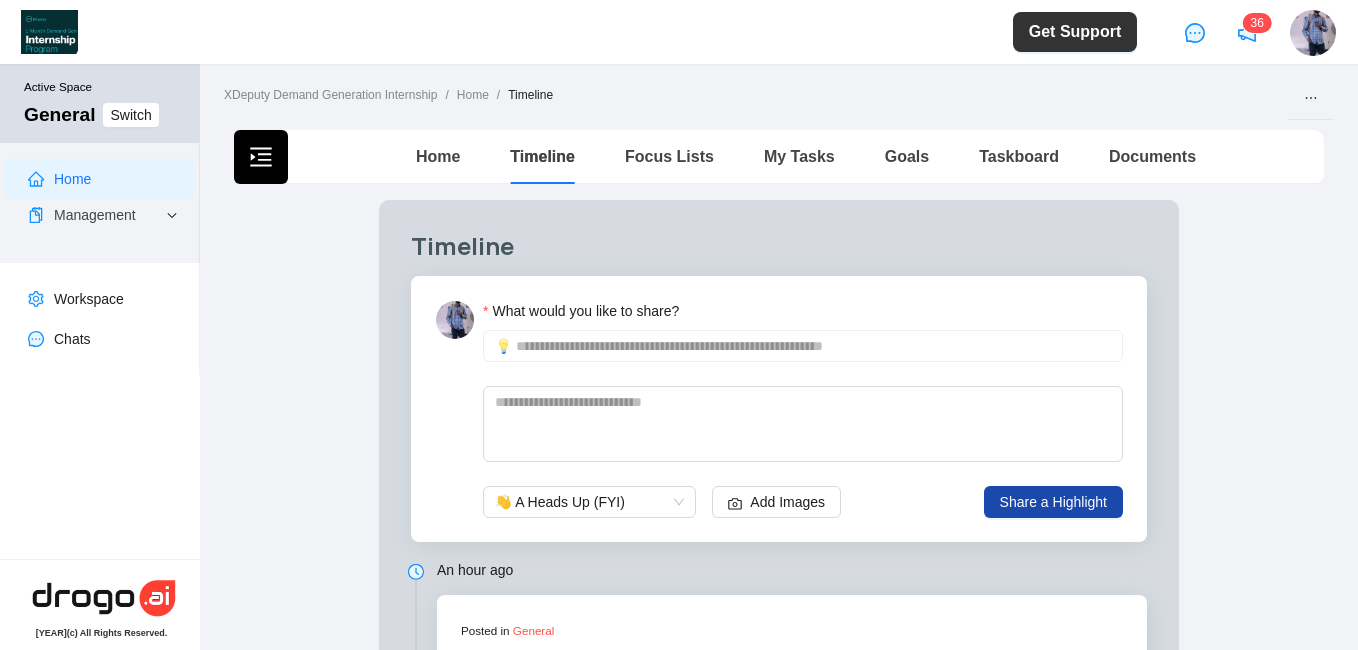 scroll, scrollTop: 0, scrollLeft: 0, axis: both 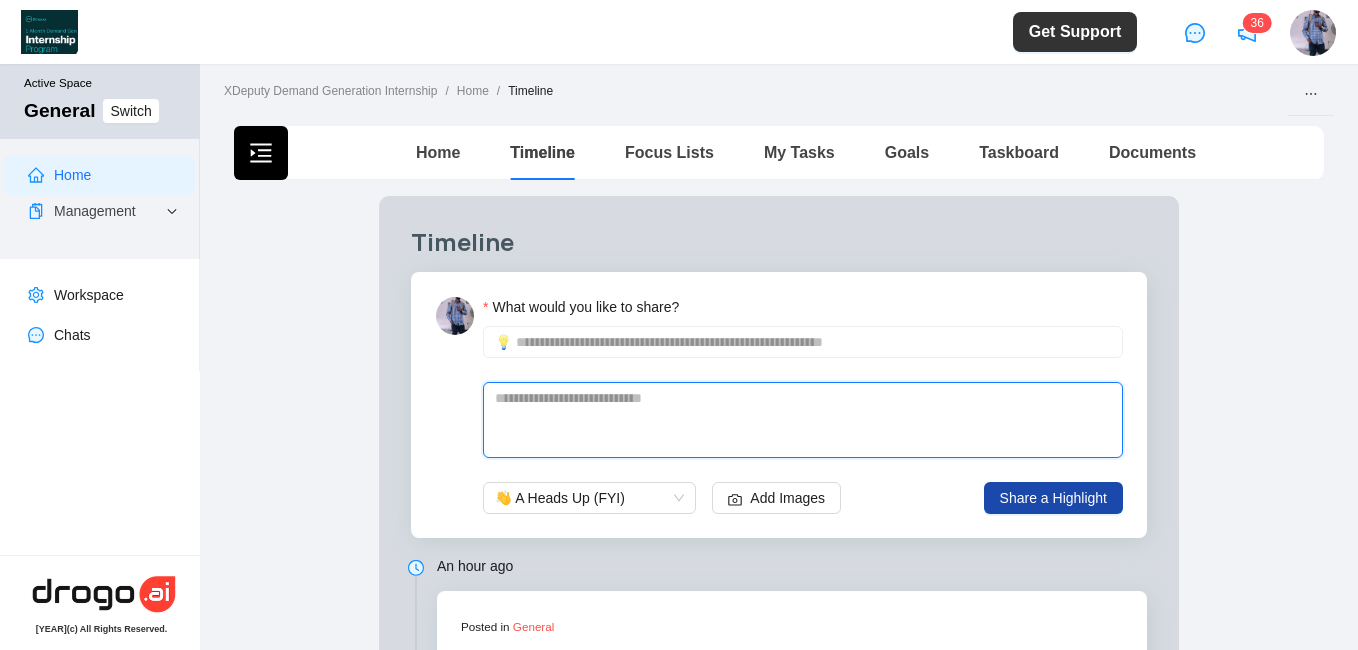click at bounding box center [803, 420] 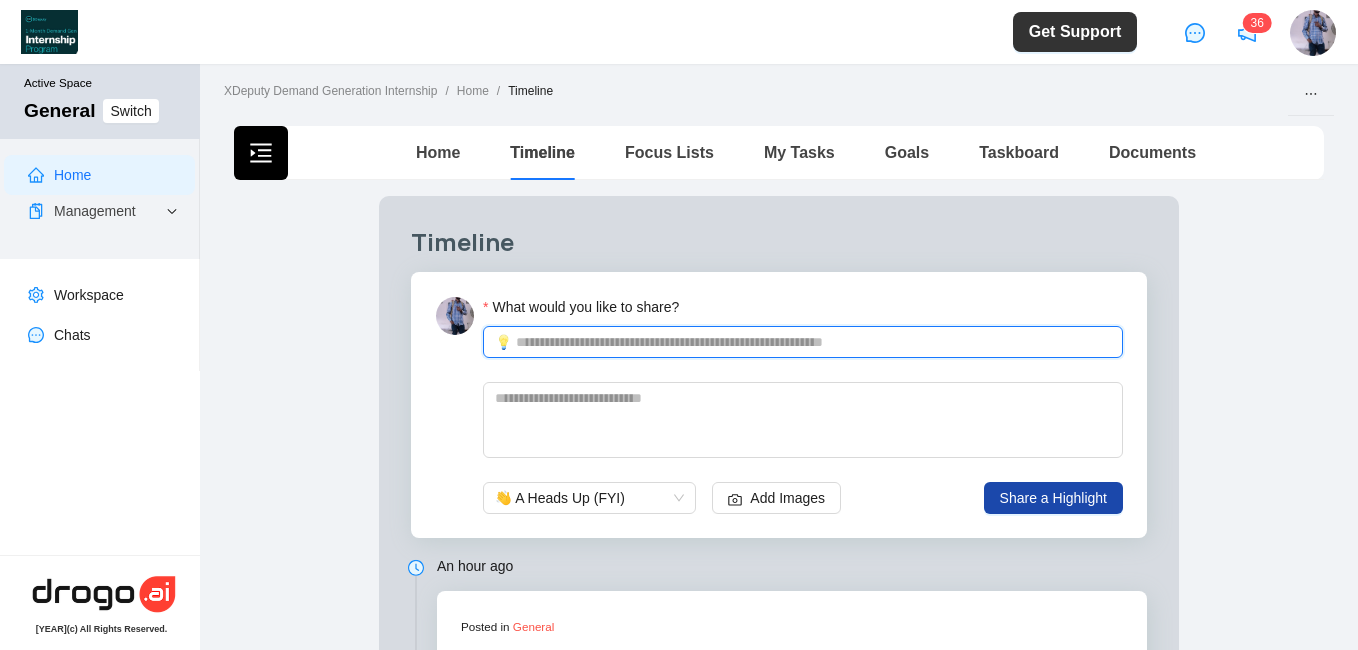 click on "What would you like to share?" at bounding box center [813, 342] 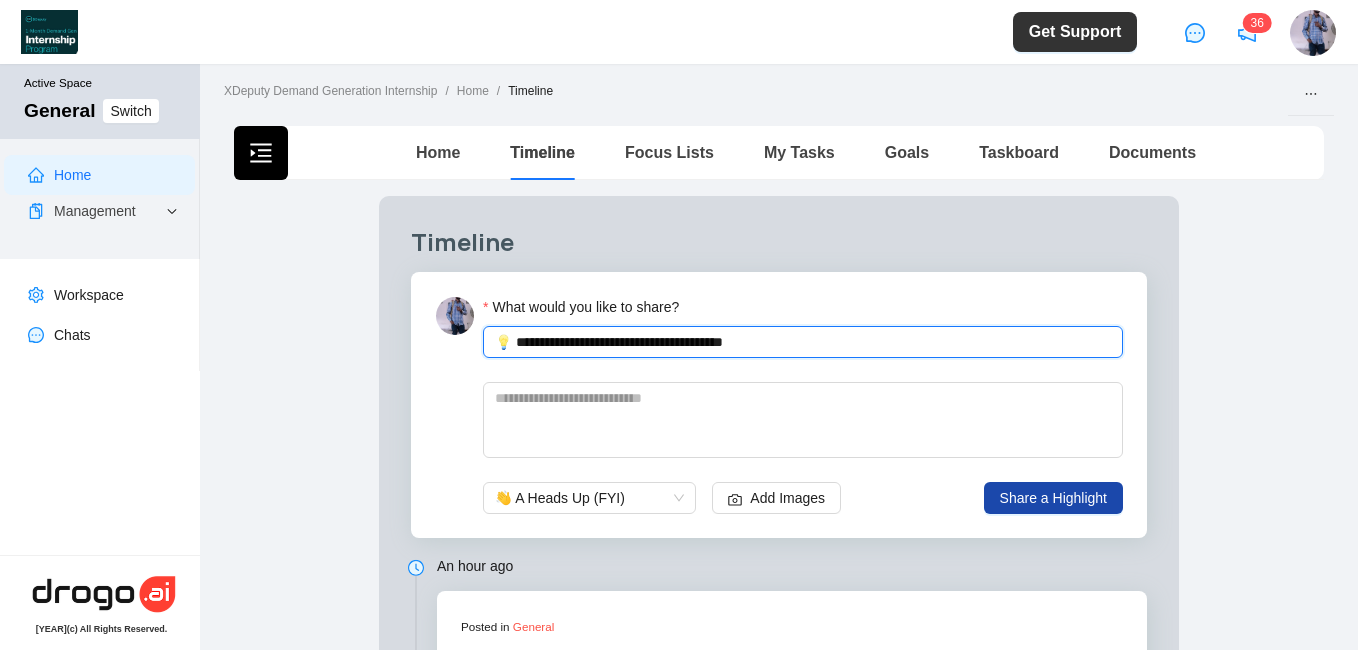click on "**********" at bounding box center (813, 342) 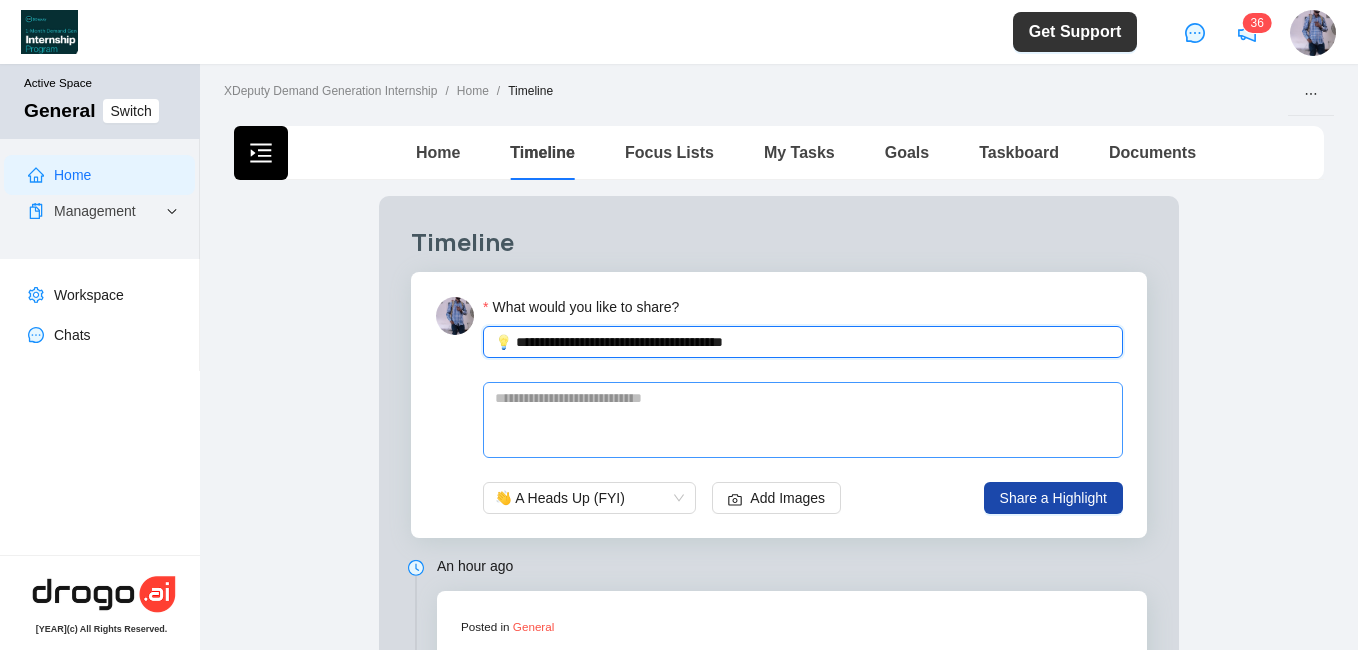 type on "**********" 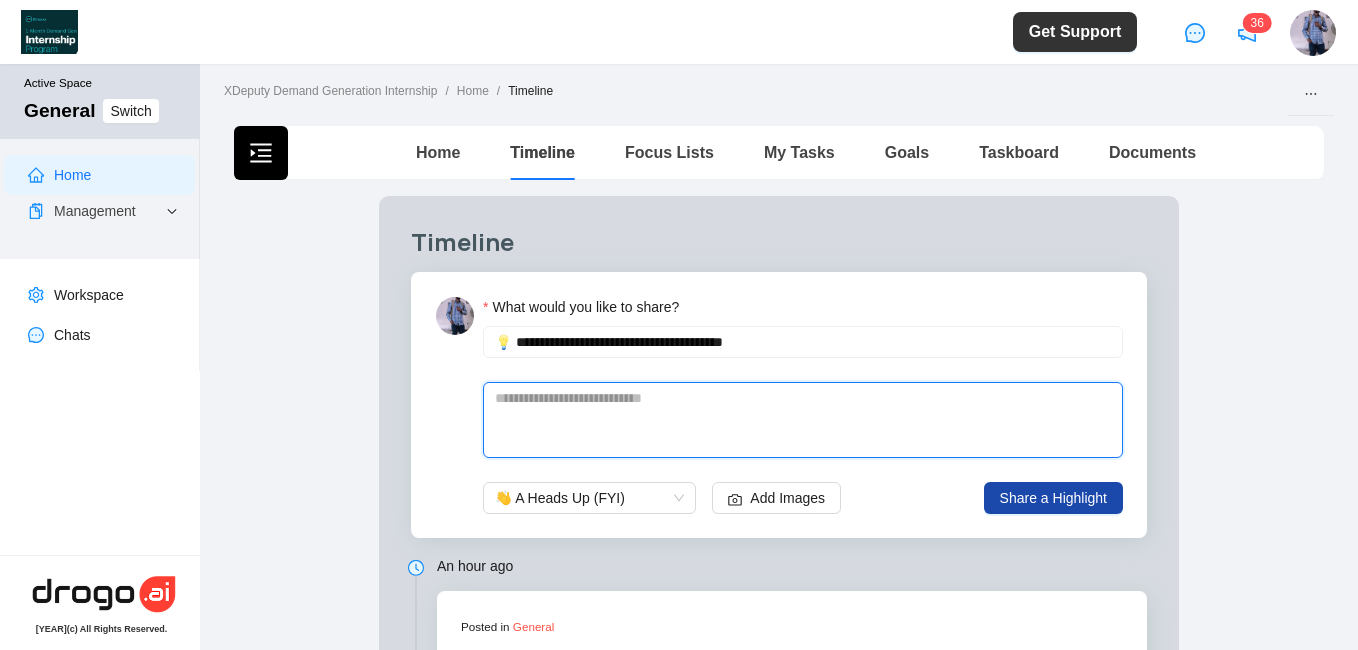 click at bounding box center (803, 420) 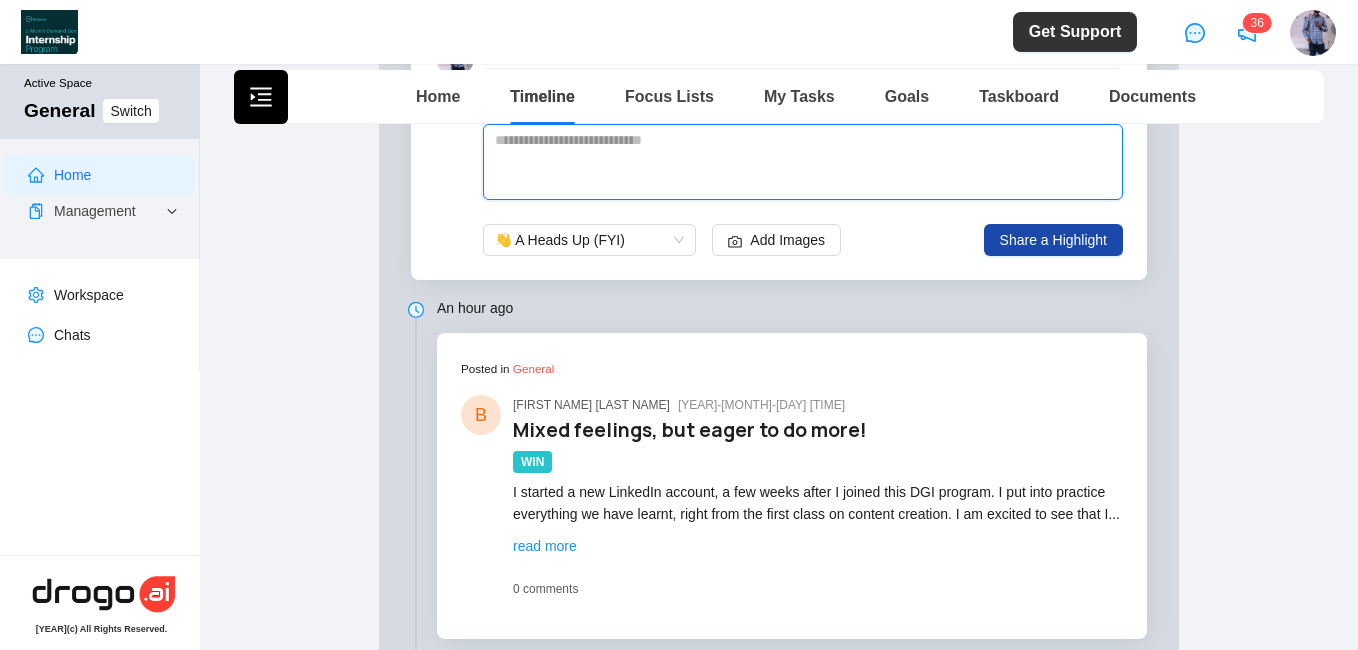 scroll, scrollTop: 184, scrollLeft: 0, axis: vertical 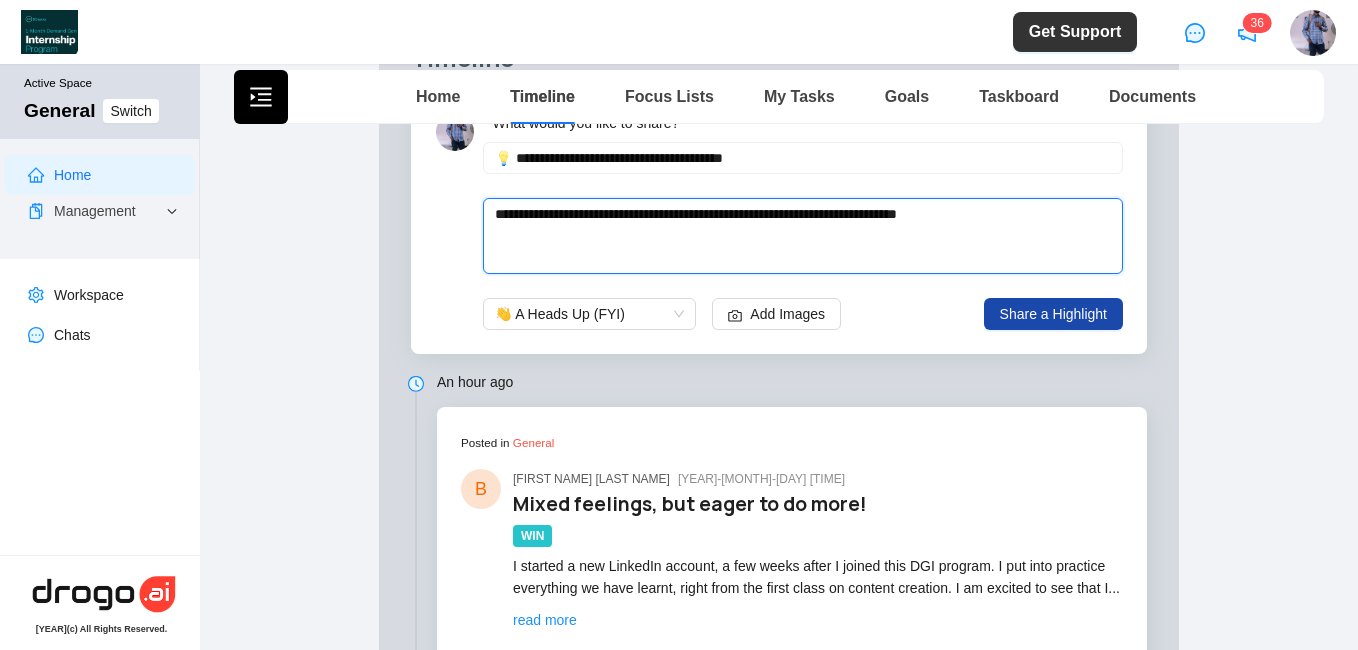 click on "**********" at bounding box center [803, 236] 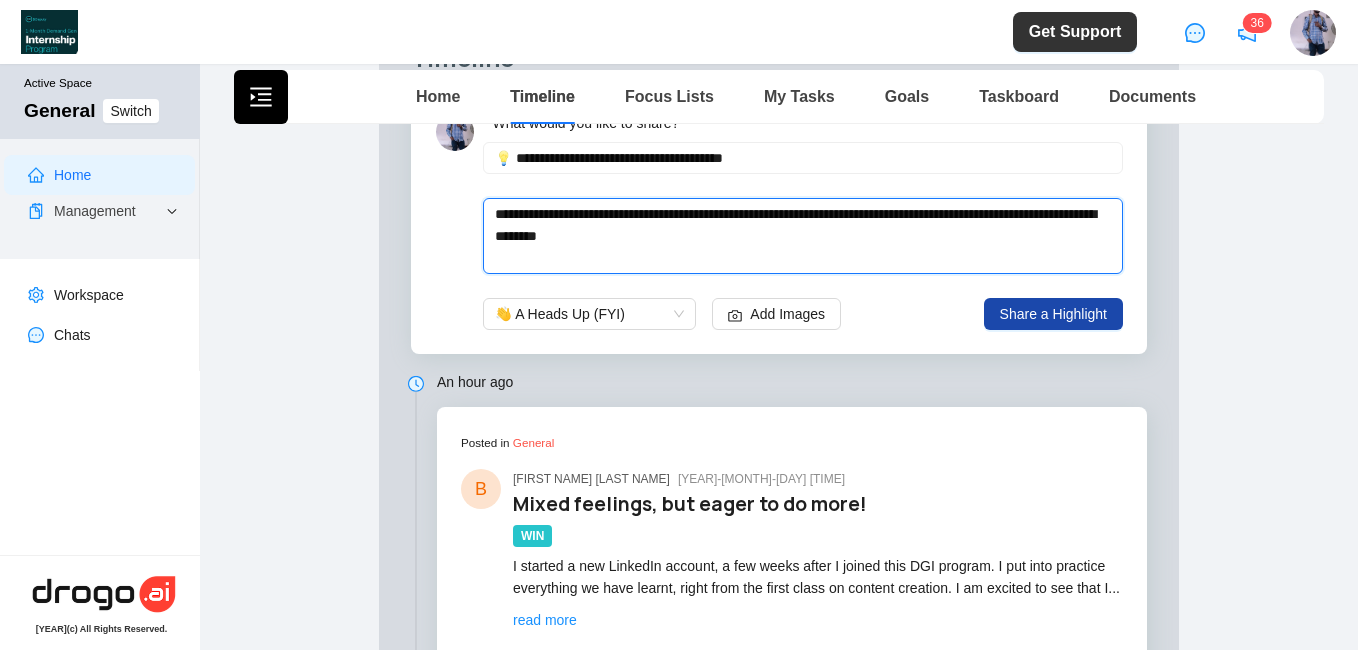 click on "**********" at bounding box center (803, 236) 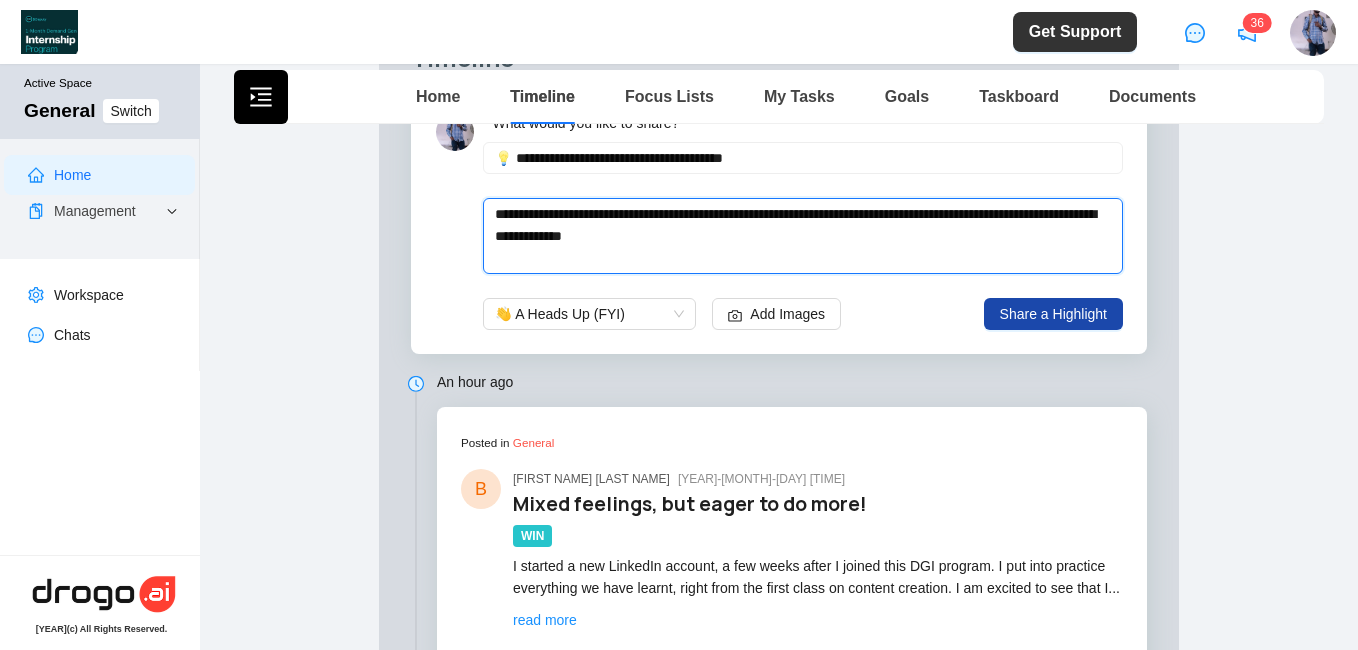 paste on "**********" 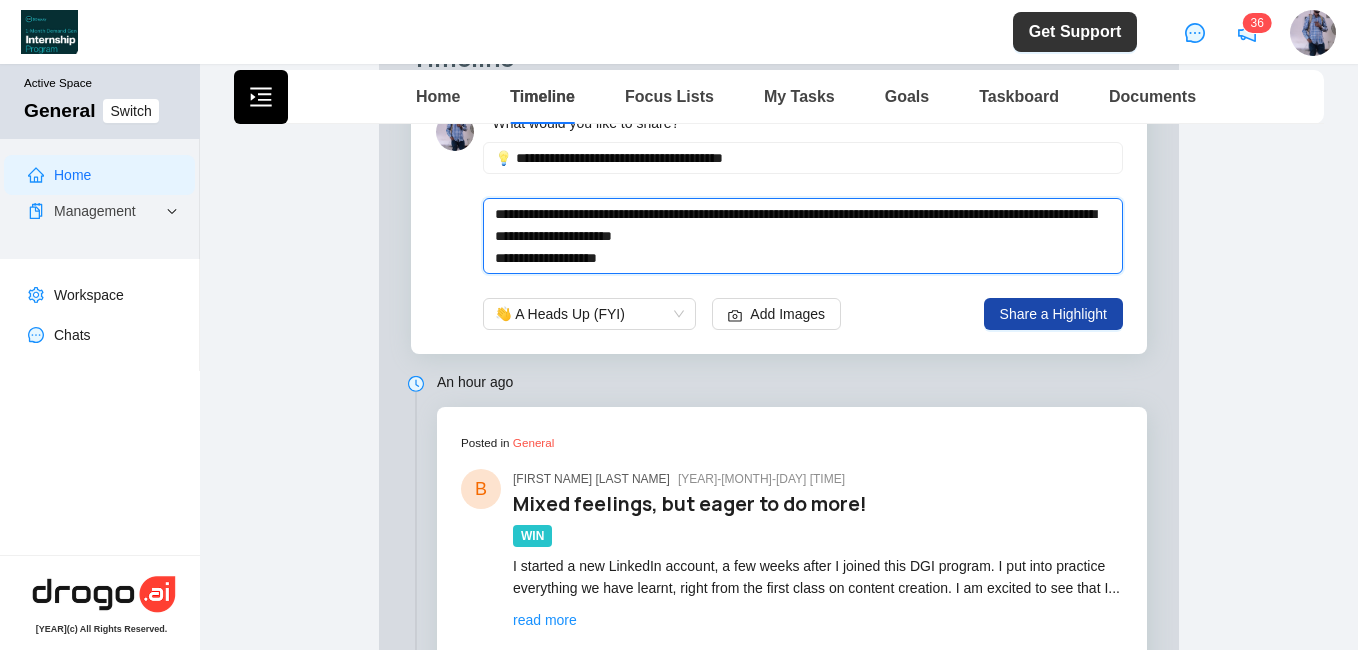 click on "**********" at bounding box center [803, 236] 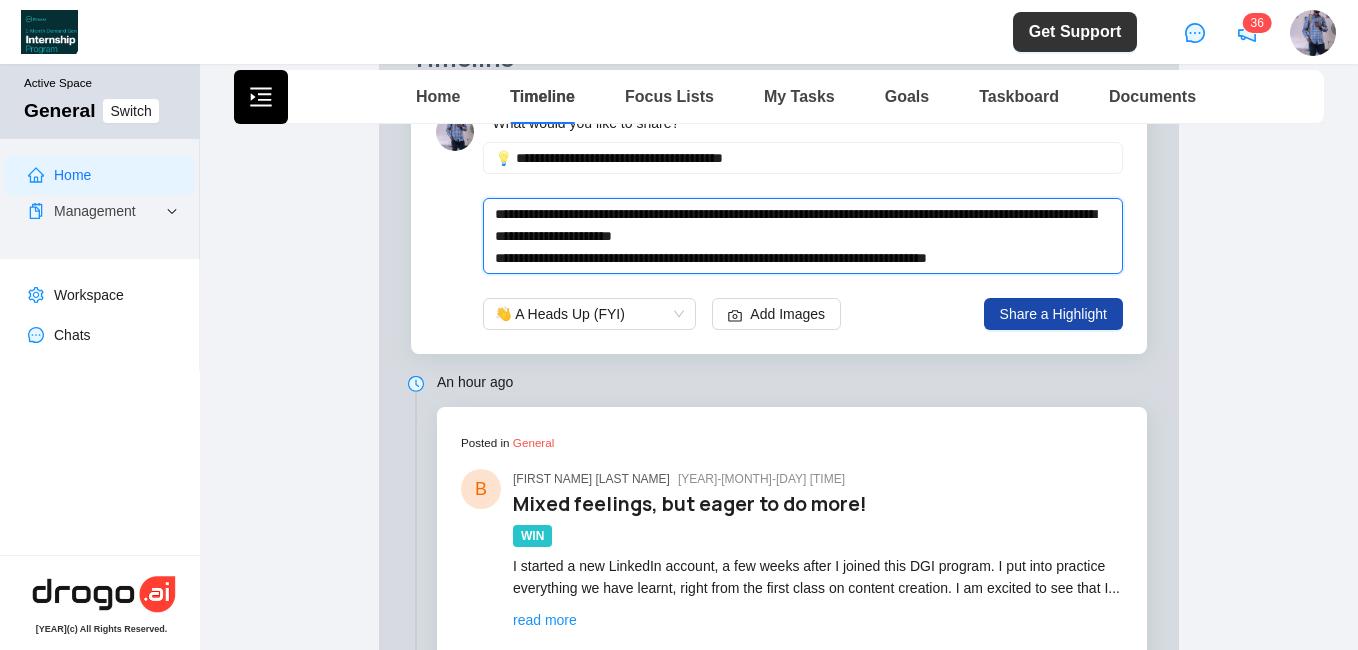 click on "**********" at bounding box center [803, 236] 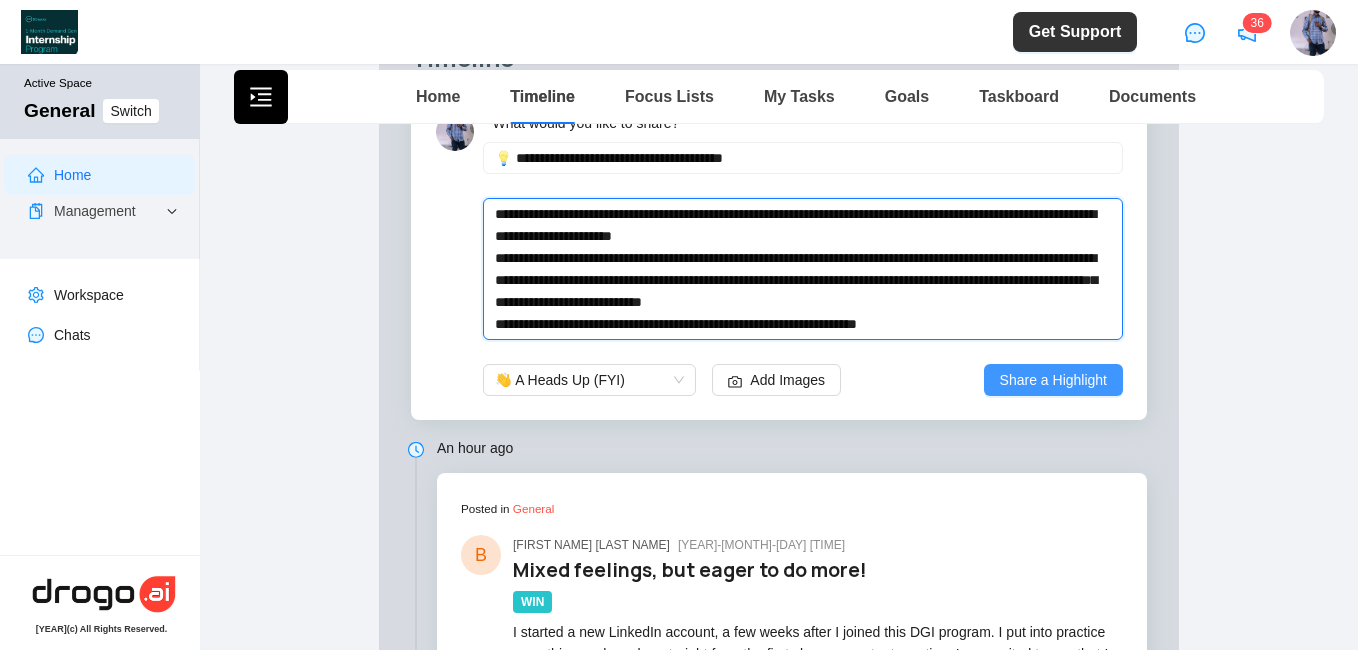 type on "**********" 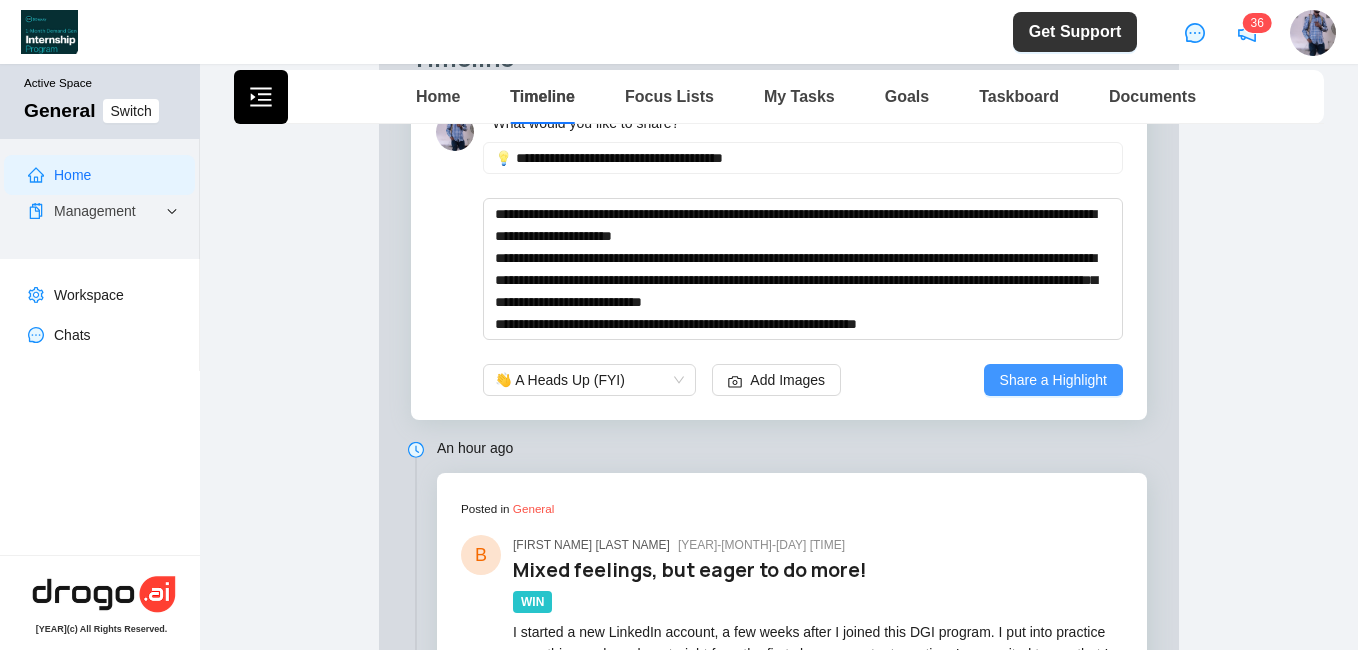 click on "Share a Highlight" at bounding box center (1053, 380) 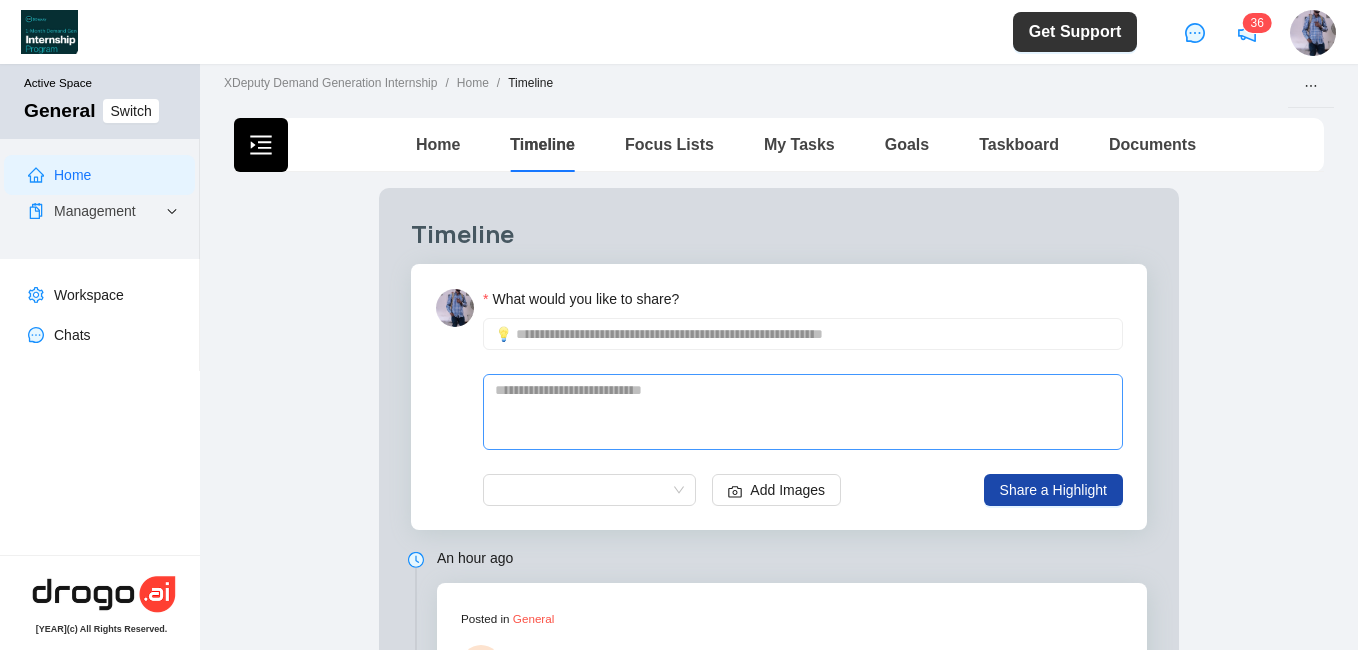 scroll, scrollTop: 0, scrollLeft: 0, axis: both 